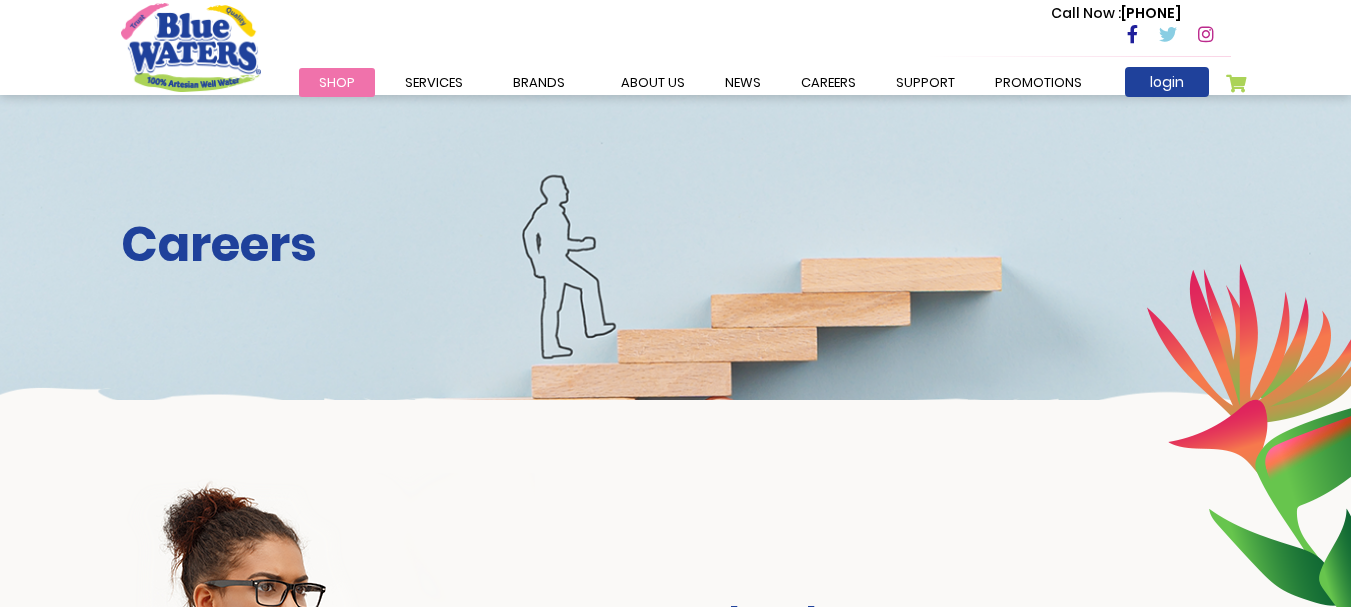 scroll, scrollTop: 0, scrollLeft: 0, axis: both 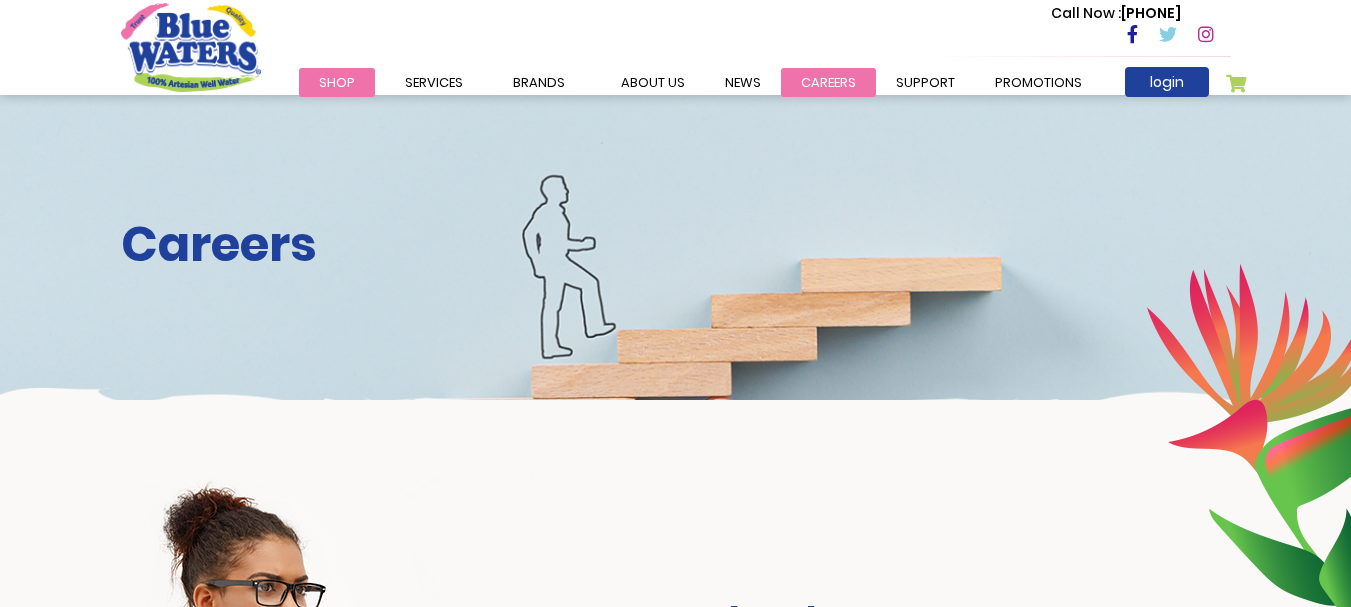click on "careers" at bounding box center (828, 82) 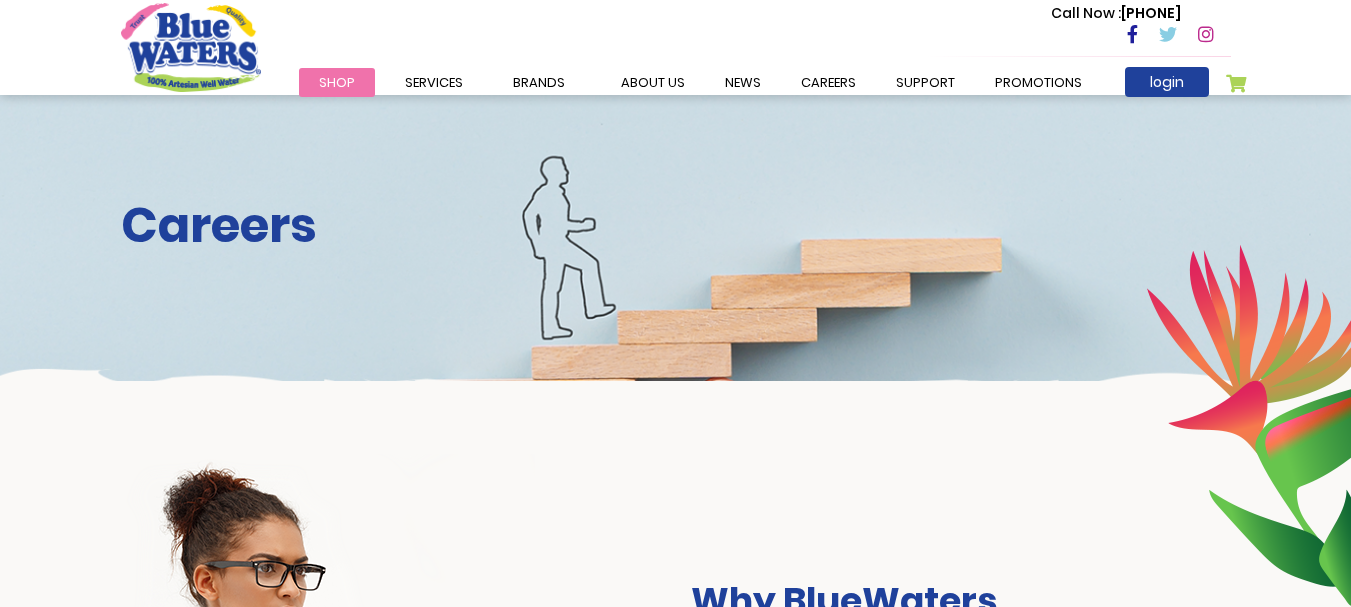 scroll, scrollTop: 0, scrollLeft: 0, axis: both 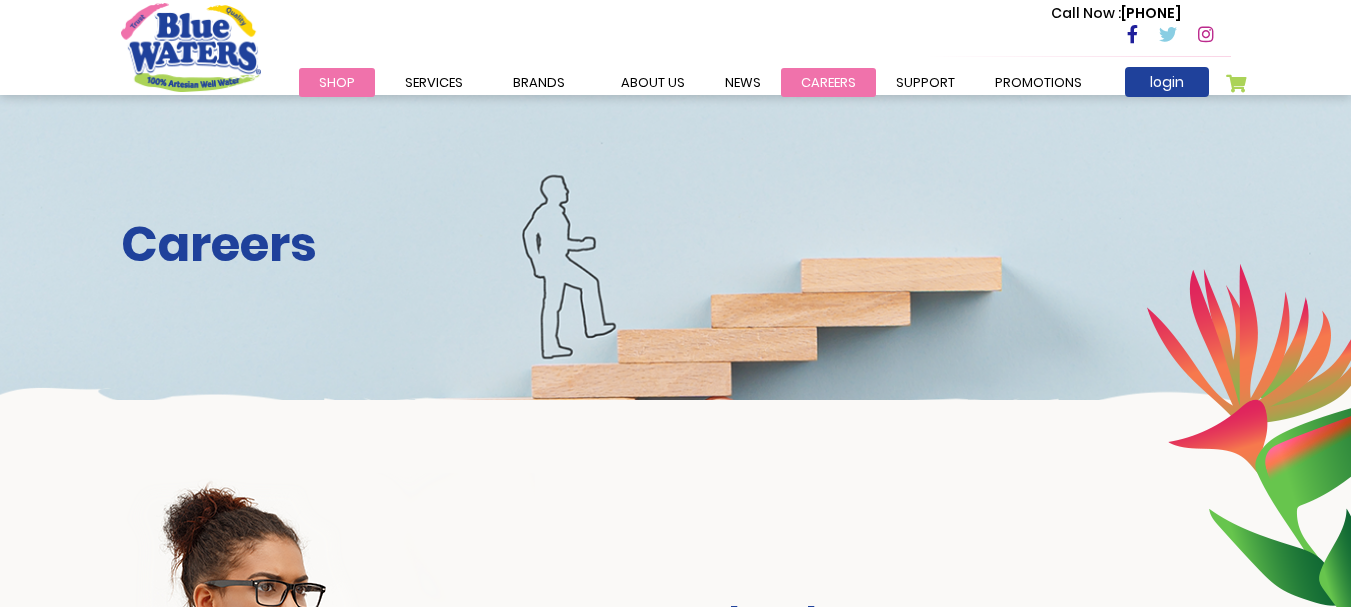 click on "careers" at bounding box center (828, 82) 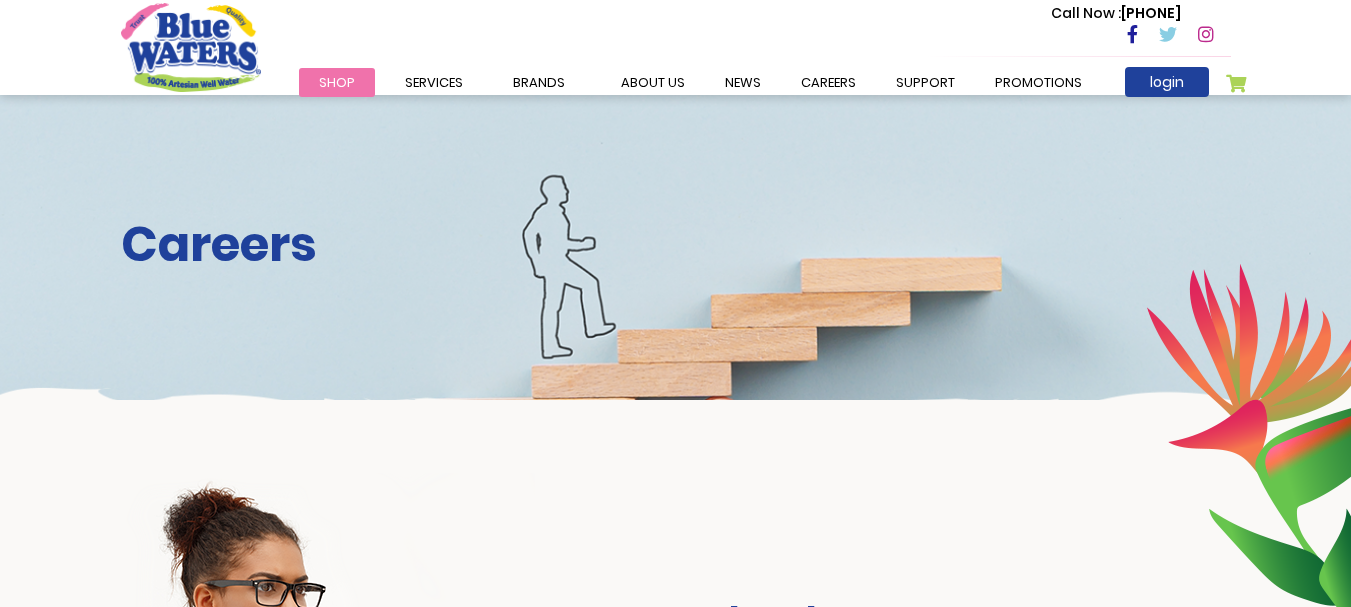 scroll, scrollTop: 0, scrollLeft: 0, axis: both 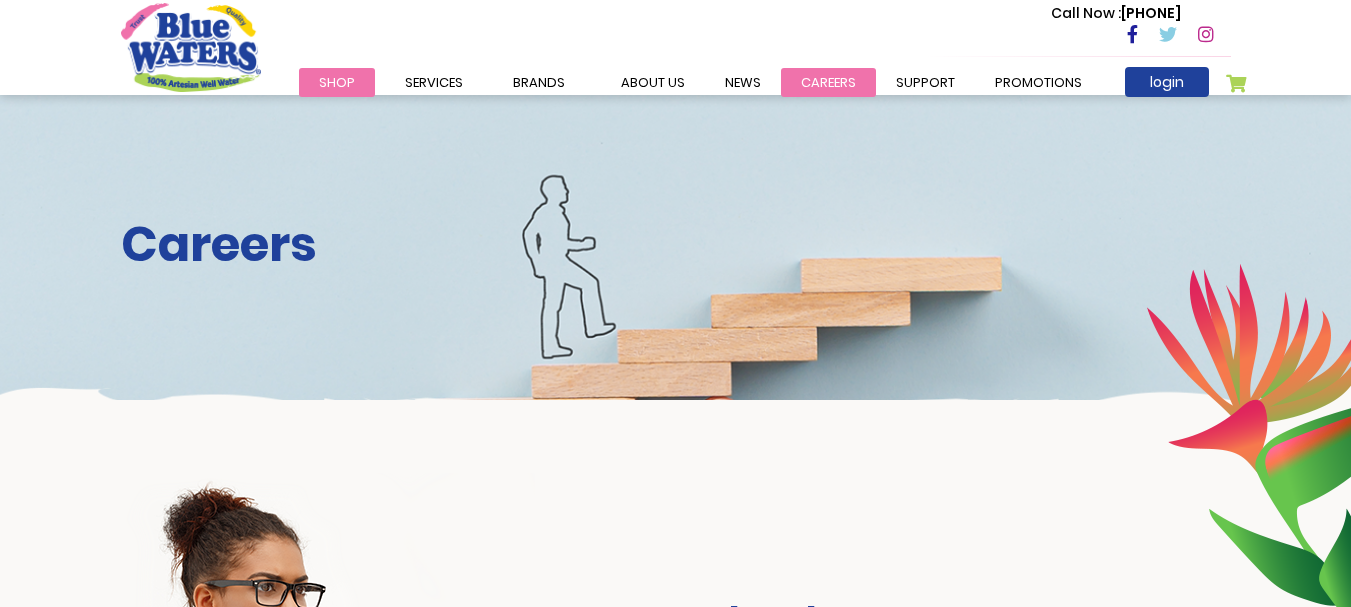 click on "careers" at bounding box center (828, 82) 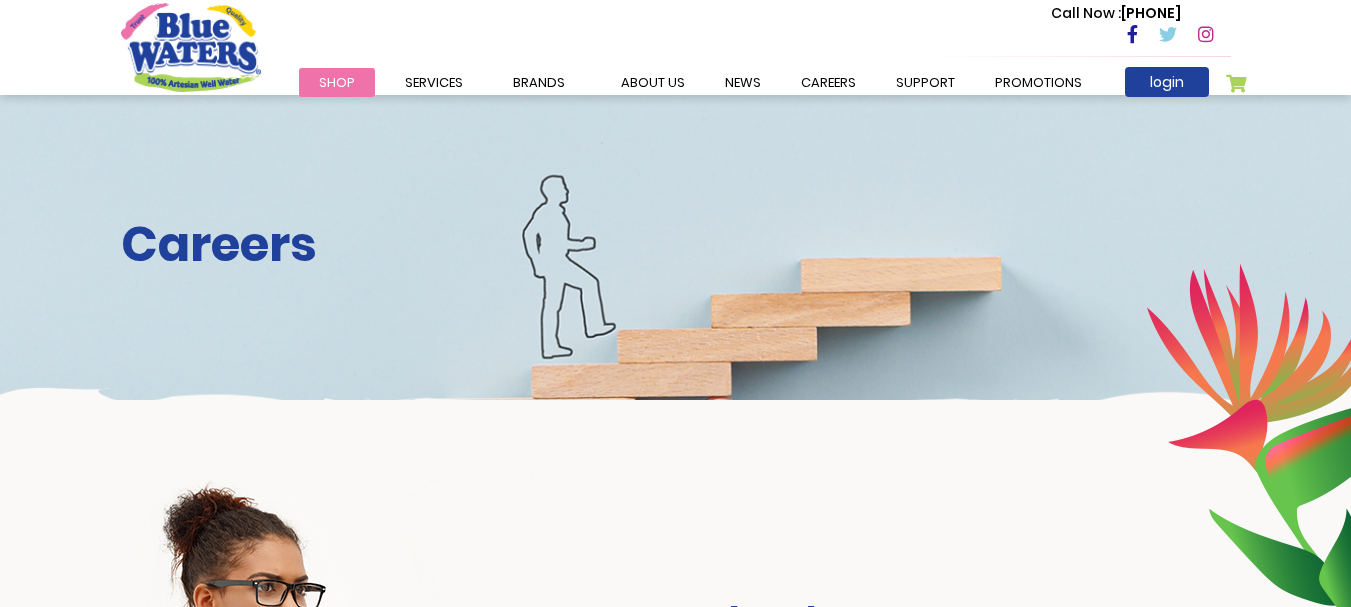scroll, scrollTop: 0, scrollLeft: 0, axis: both 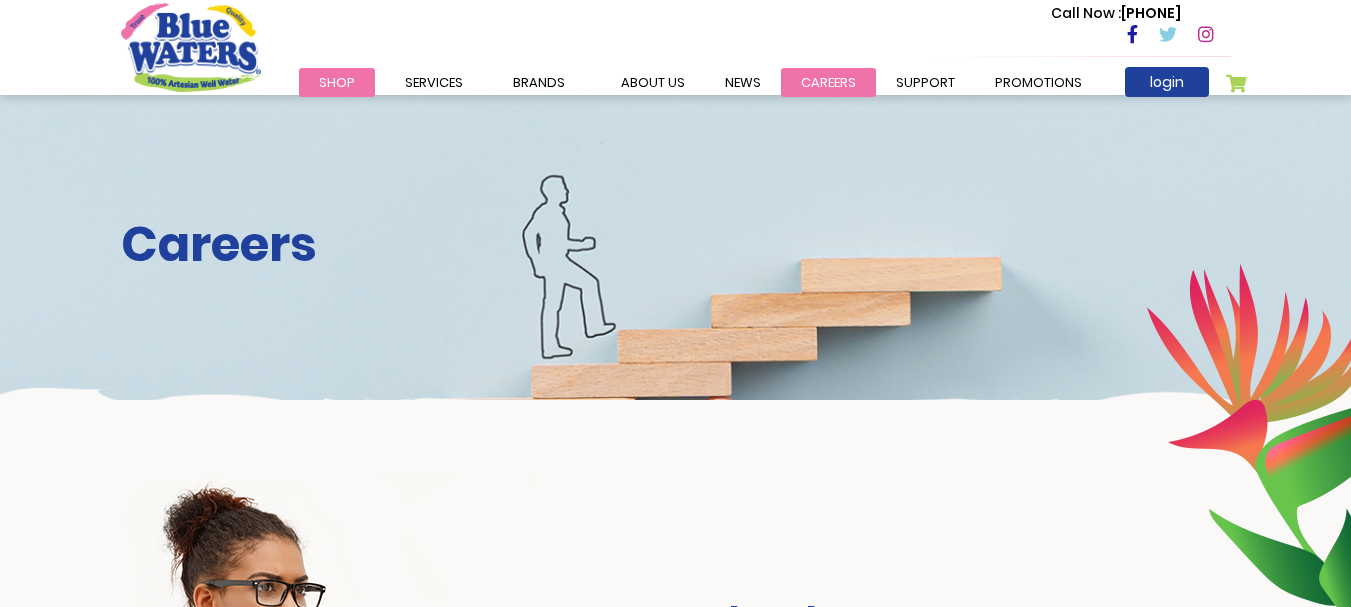click on "careers" at bounding box center [828, 82] 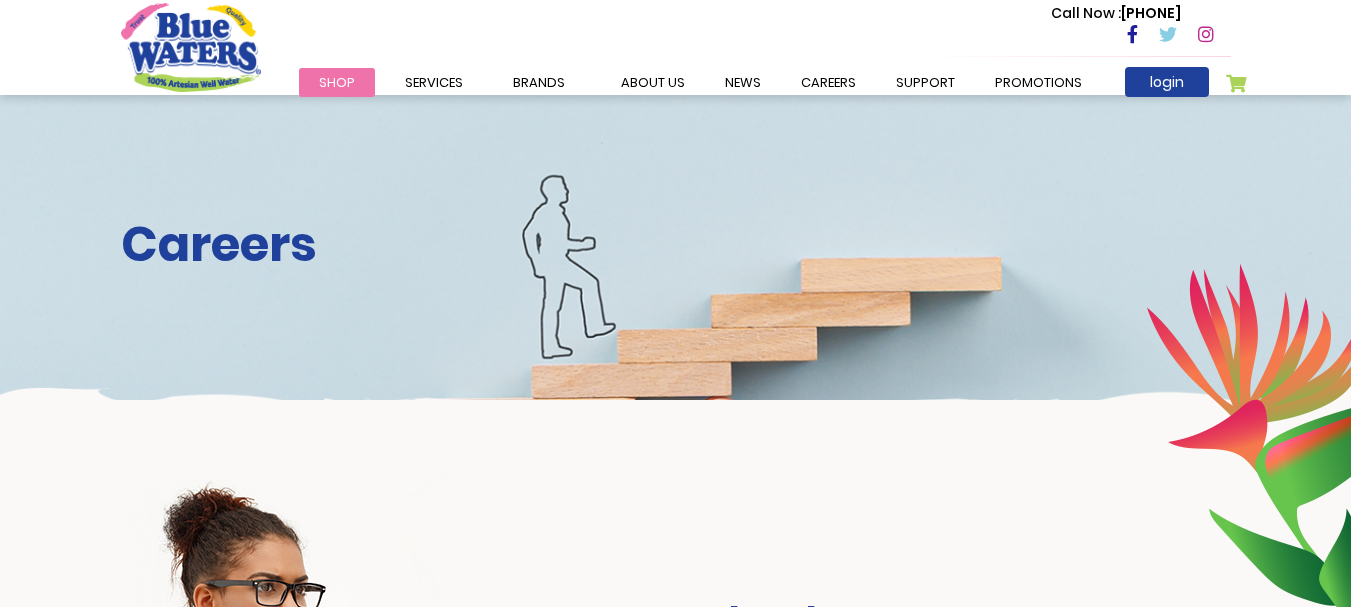 scroll, scrollTop: 0, scrollLeft: 0, axis: both 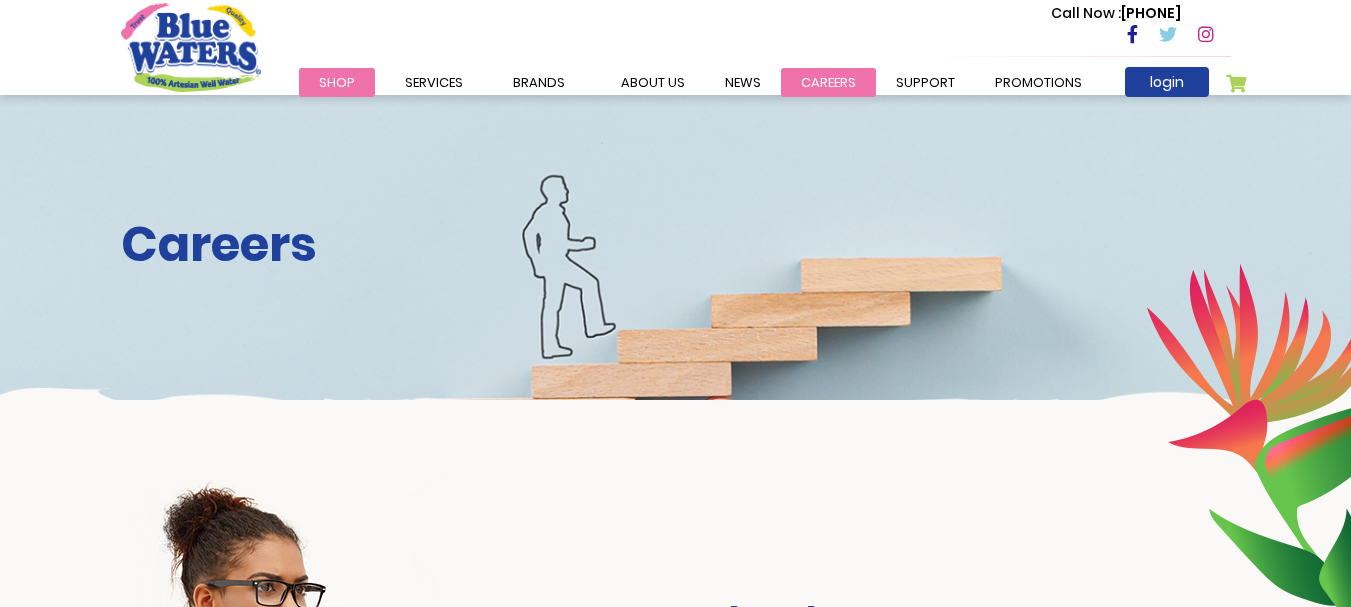 click on "careers" at bounding box center [828, 82] 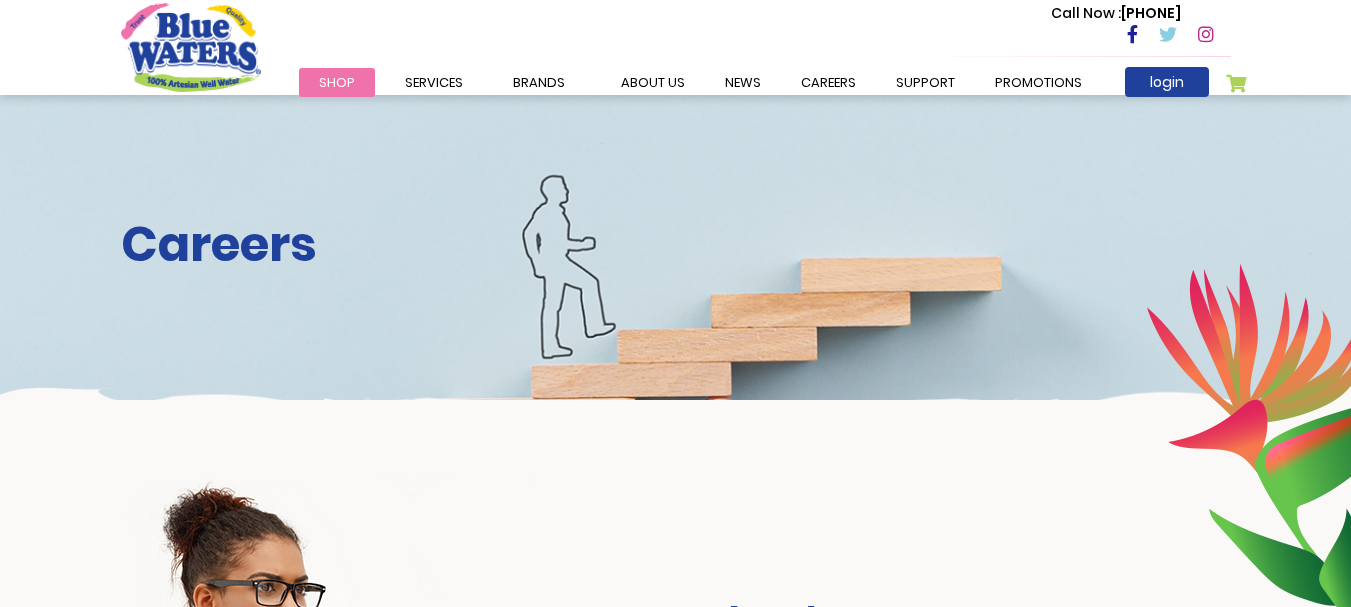scroll, scrollTop: 0, scrollLeft: 0, axis: both 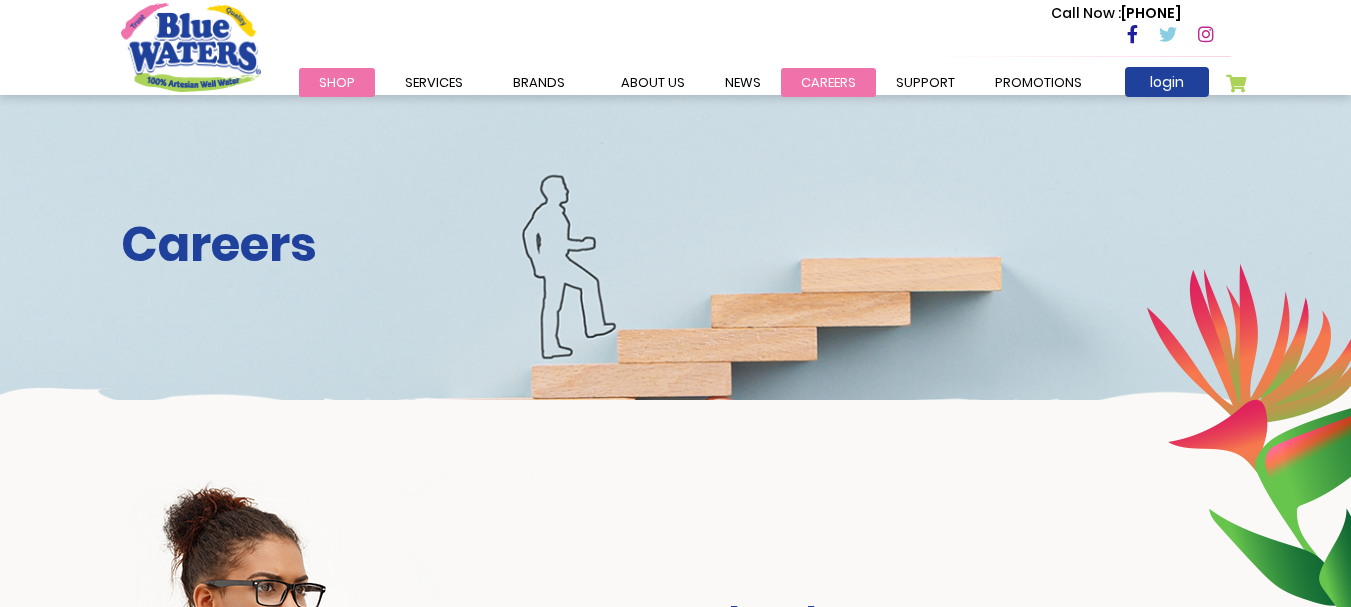 click on "careers" at bounding box center (828, 82) 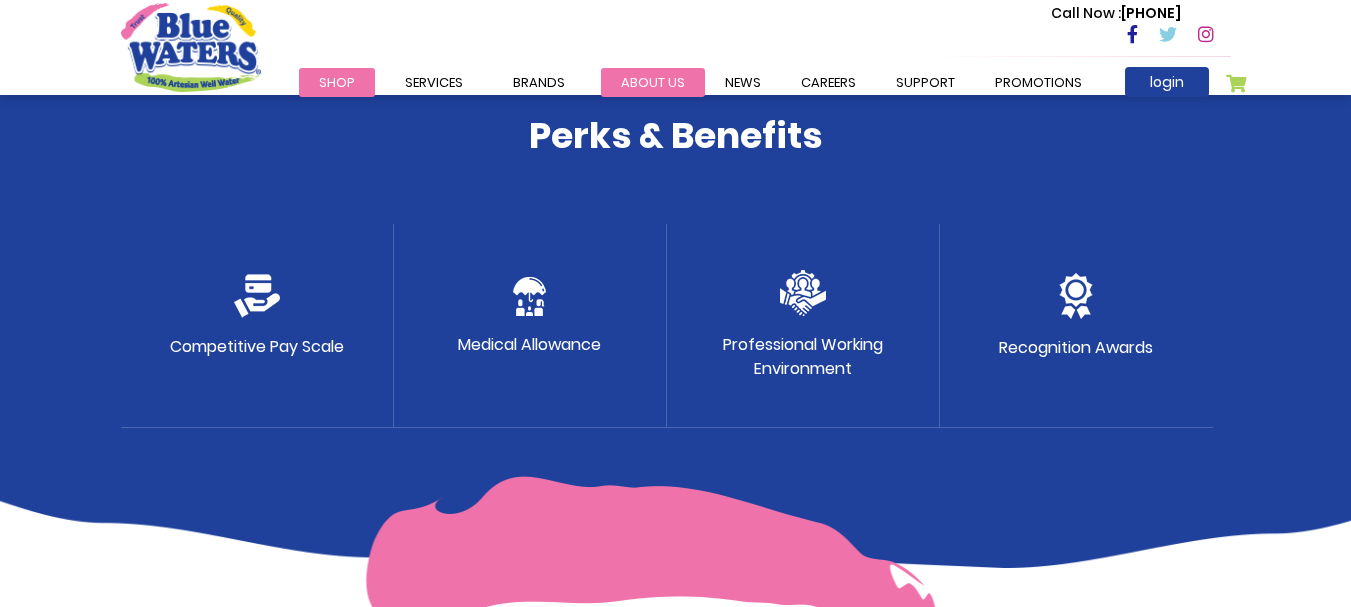 scroll, scrollTop: 1067, scrollLeft: 0, axis: vertical 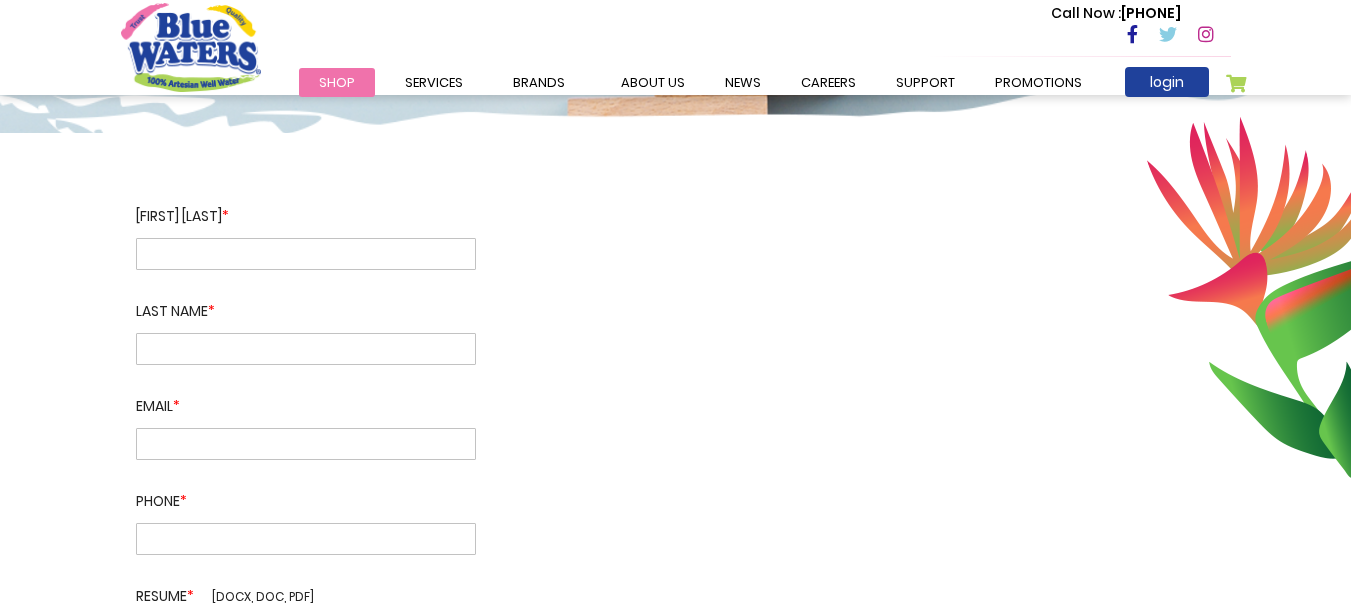 click at bounding box center [306, 254] 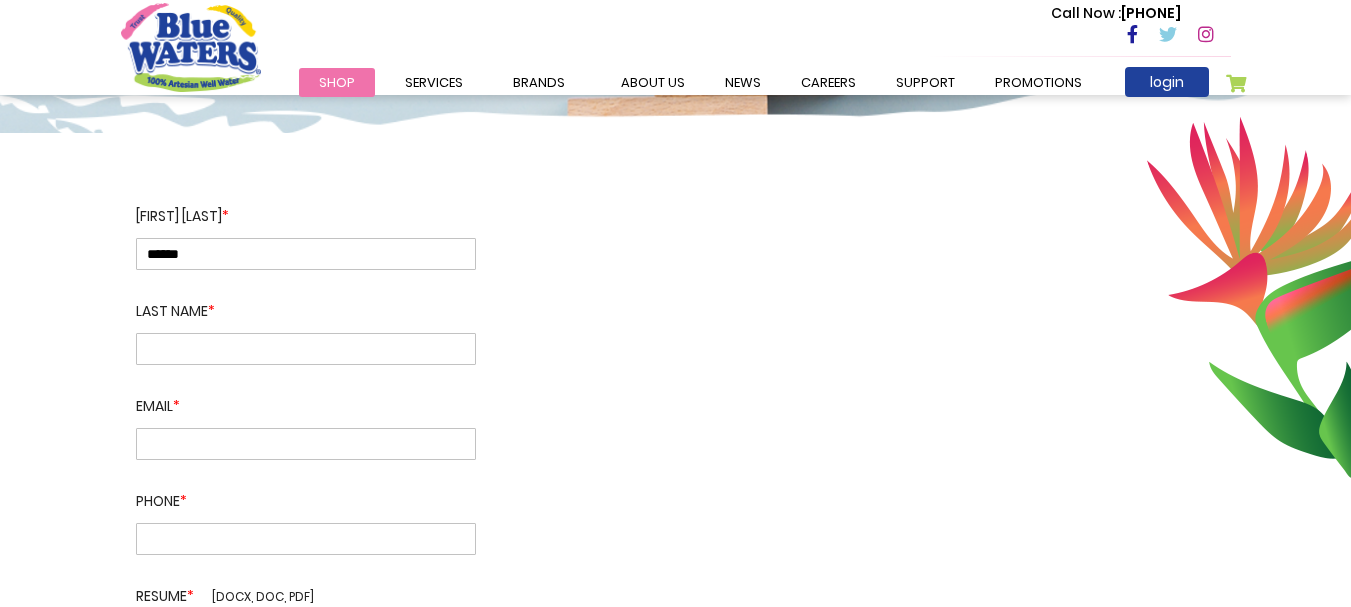 type on "[PHONE]" 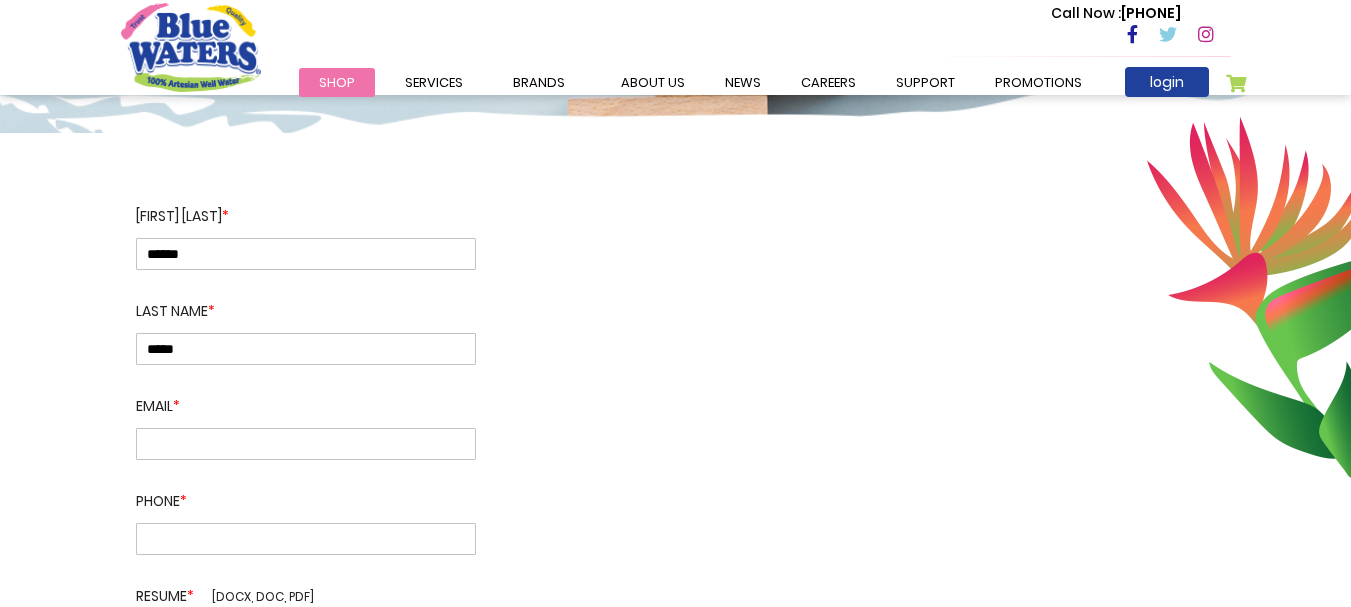 type on "[PHONE]" 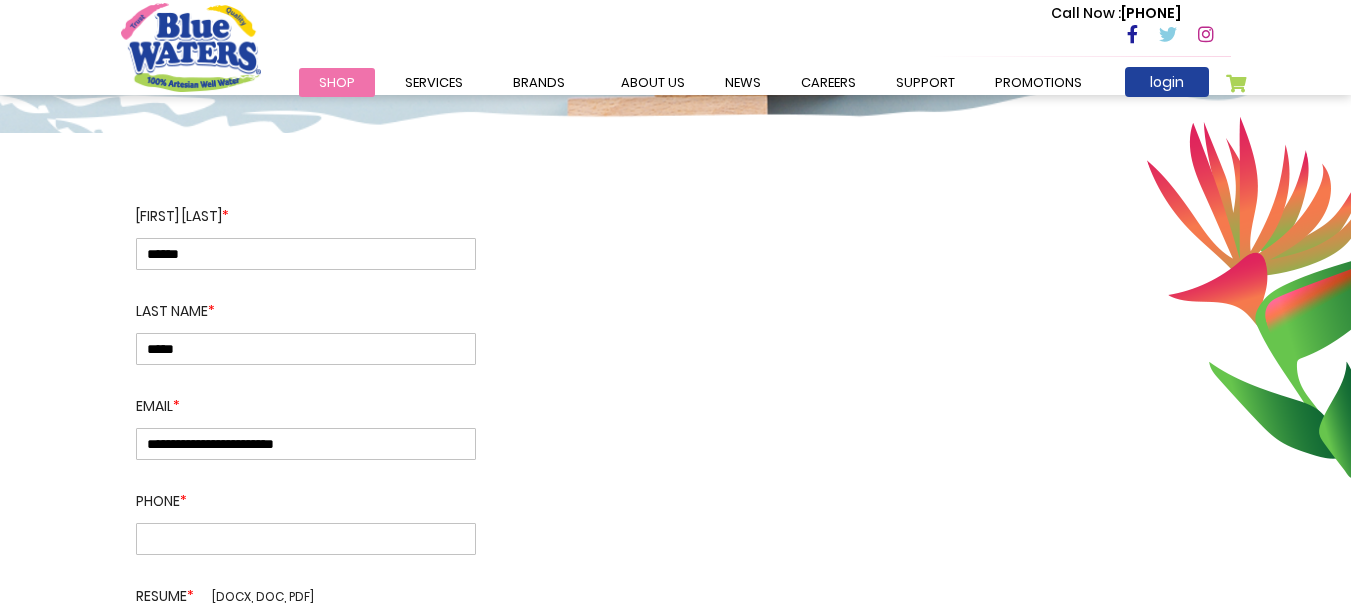 type on "**********" 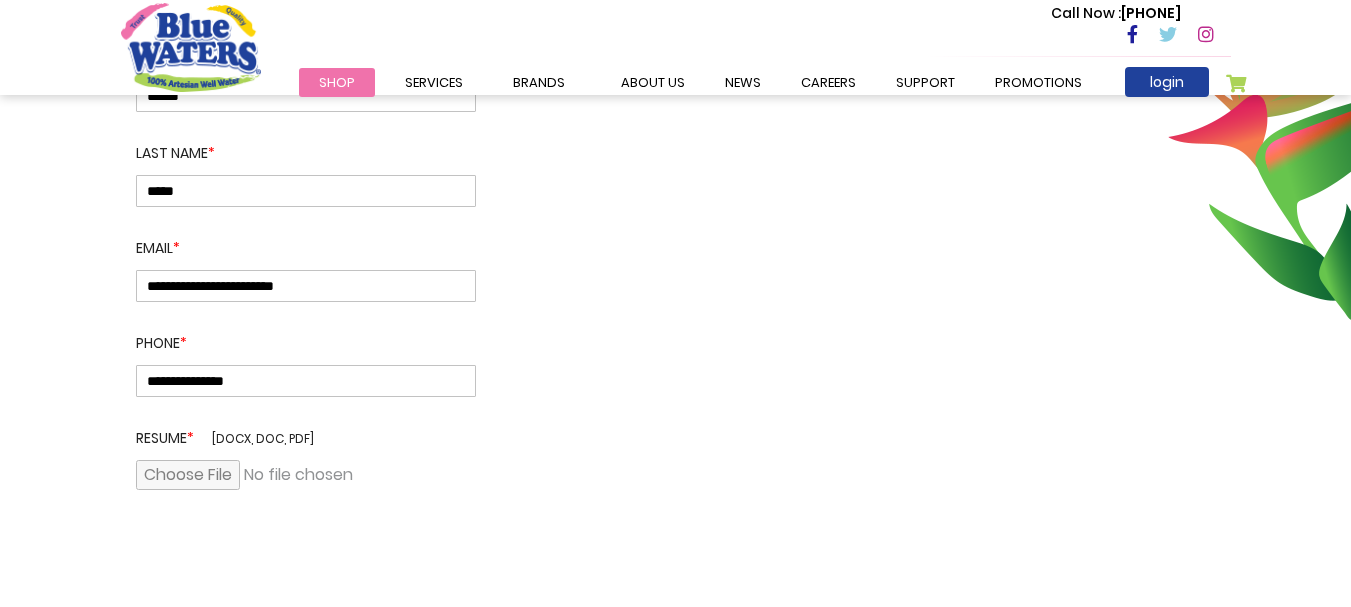 scroll, scrollTop: 533, scrollLeft: 0, axis: vertical 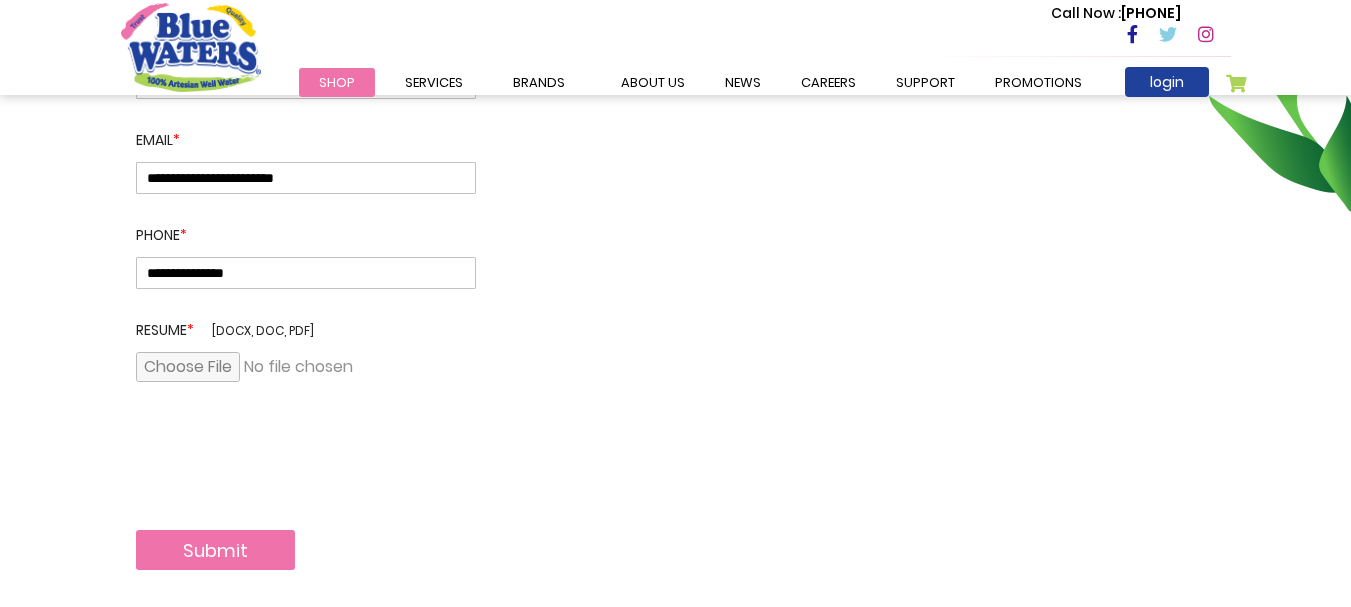 type on "**********" 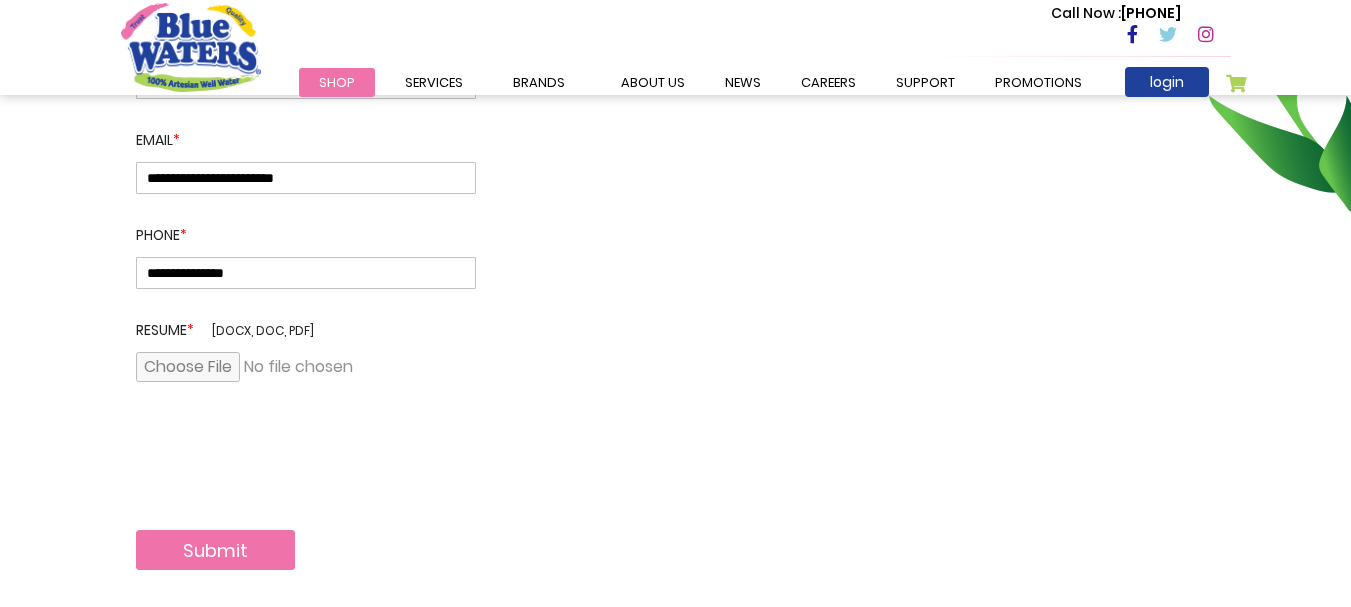 click on "Submit" at bounding box center (215, 550) 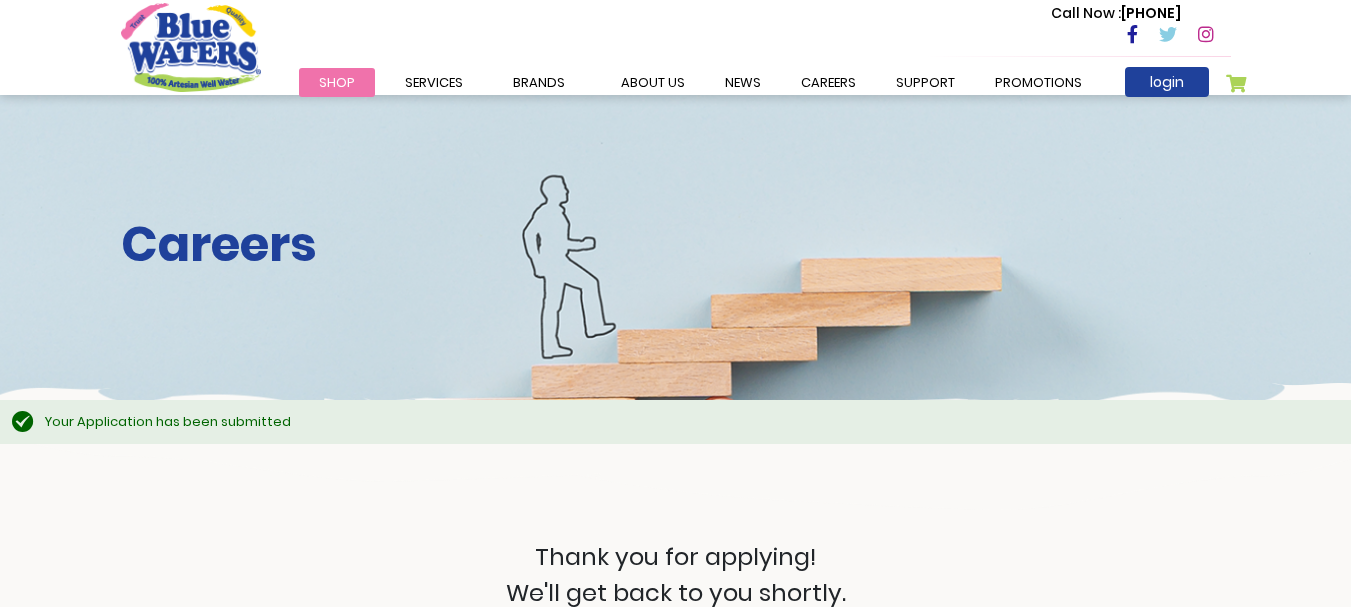 scroll, scrollTop: 267, scrollLeft: 0, axis: vertical 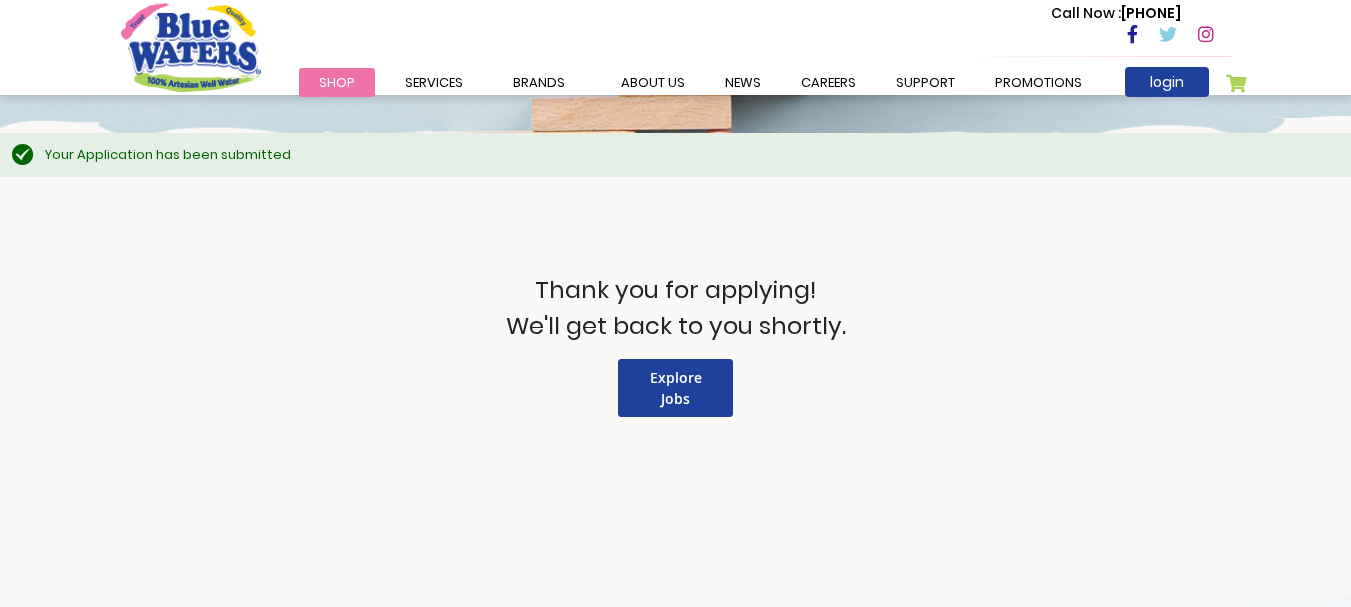 click on "Explore Jobs" at bounding box center (675, 388) 